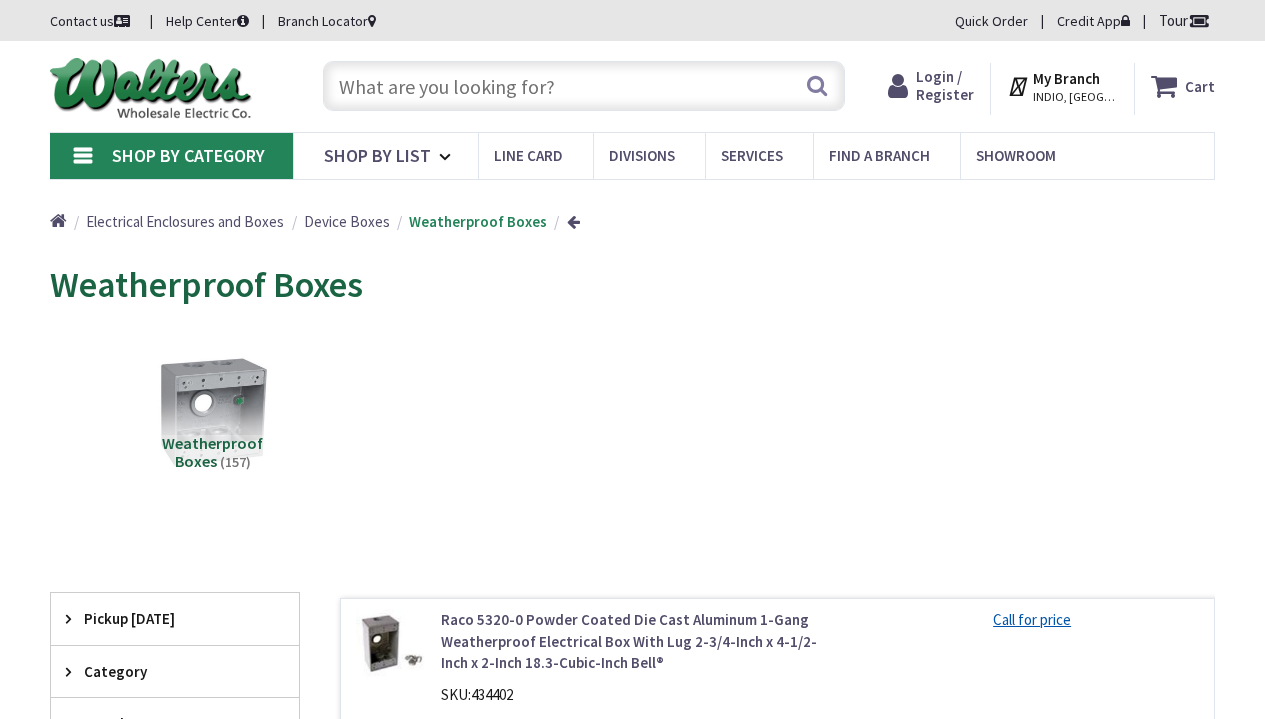 scroll, scrollTop: 1624, scrollLeft: 0, axis: vertical 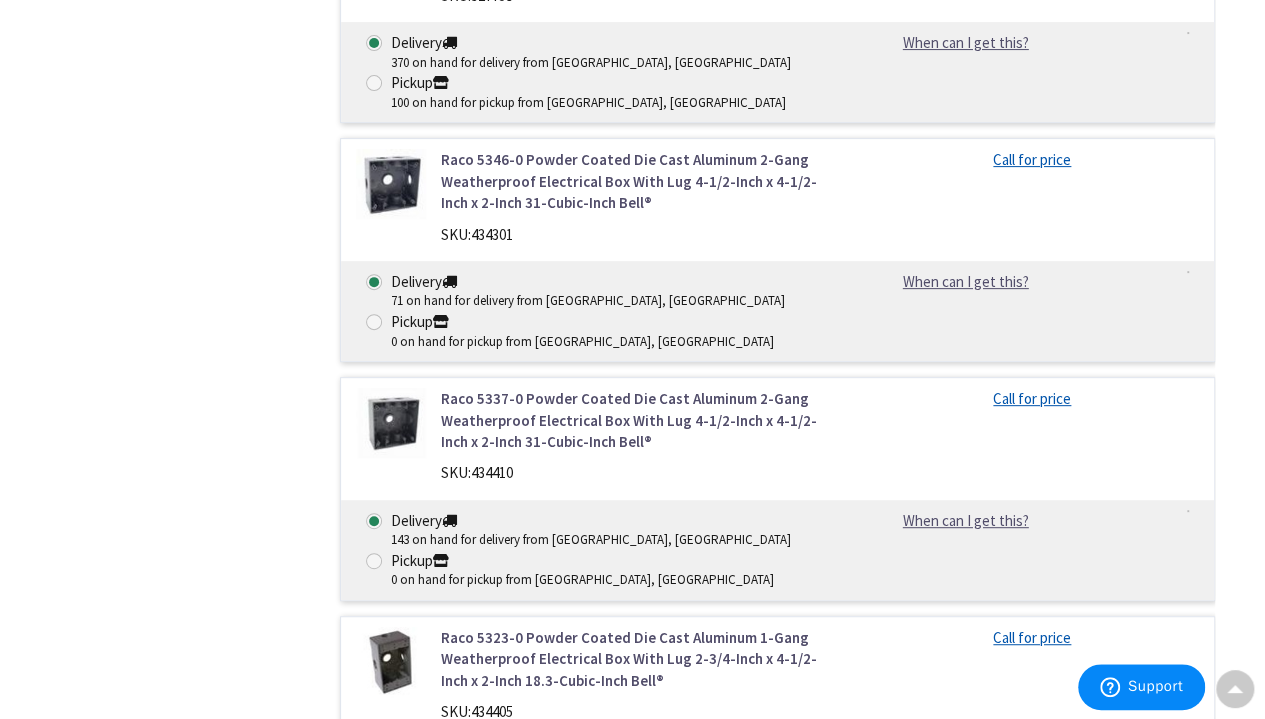 click on "Raco 5388-0 Powder Coated Die Cast Aluminum 2-Gang Weatherproof Electrical Box With Lug 4-1/2-Inch x 4-1/2-Inch x 2-5/8-Inch 36-Cubic-Inch Bell®" at bounding box center [638, 1137] 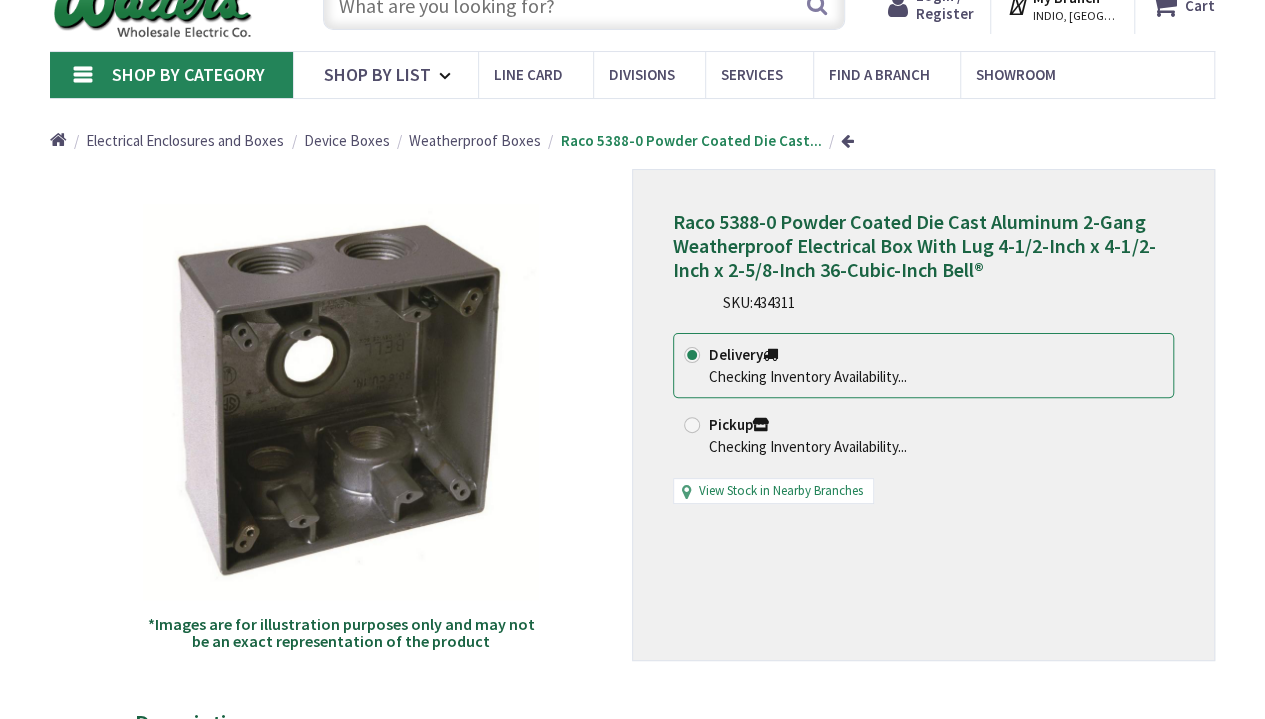 scroll, scrollTop: 88, scrollLeft: 0, axis: vertical 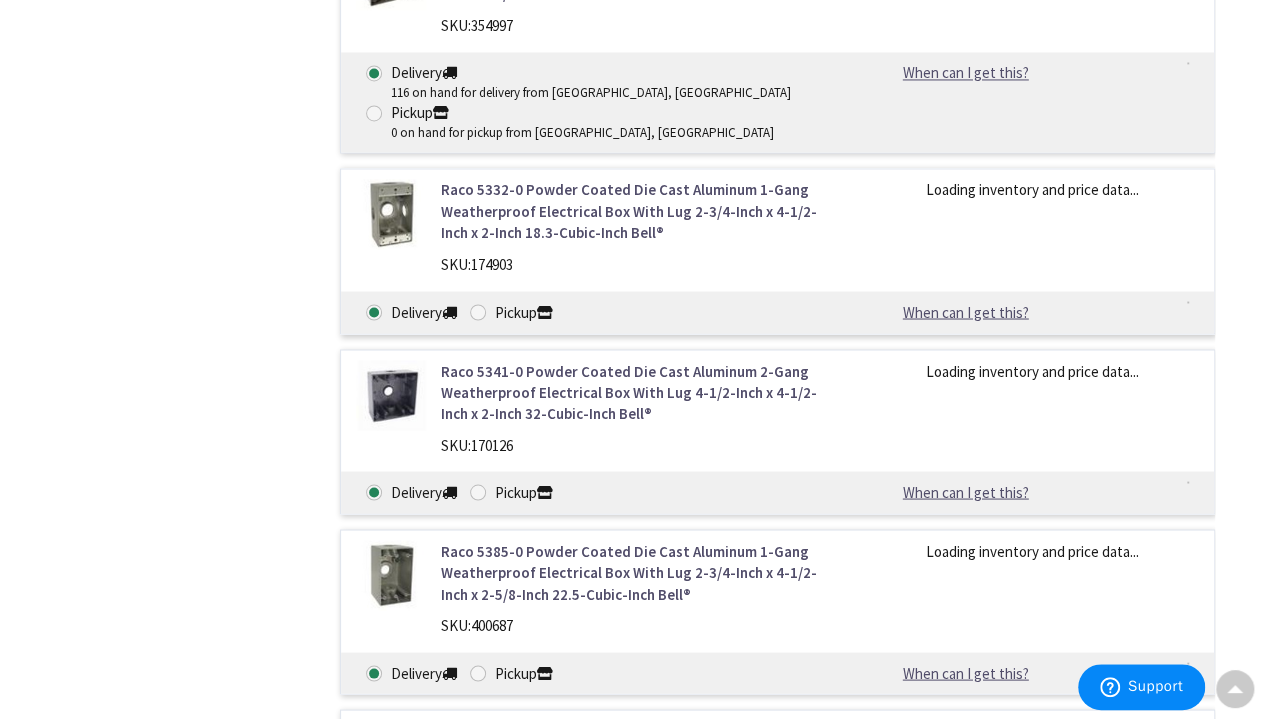 click on "Filters
157 items
Pickup Today
Indio (0 mi)   (22)   Indio (6.33 mi)   (22)   Palm Desert (8.5 mi)   (20)   Palm Springs (17.49 mi)   (16)   Perris (59.24 mi)   (24)   Redlands (63.52 mi)   (22)   Escondido (66.27 mi)   (17)   Riverside (68.01 mi)   (28)   San Diego (77.02 mi)   (25)   Corona (80.32 mi)   (20)   Rancho Cucamonga (81.97 mi)   (27)   Victorville (83.63 mi)   (28)   Lake Forest (86.46 mi)   (20)   Pomona (89.78 mi)   (16)   Santa Ana (93.65 mi)   (25)   San Dimas (94.86 mi)   (21)   Anaheim (94.93 mi)   (22)   Costa Mesa (96.07 mi)   (21)   Brea (98.25 mi)   (52)   Westminster (103.06 mi)   (24)   Irwindale (105.15 mi)   (31)   Cerritos (105.15 mi)   (31)   Santa Fe Springs (108.26 mi)   (24)   Pasadena (111.81 mi)   (22)   E Rncho Dmngz (114.75 mi)   (18)   Long Beach (115.11 mi)   (23)   Commerce (115.89 mi)   (22)   Torrance (120.5 mi)   (18)     (24)" at bounding box center (175, 16) 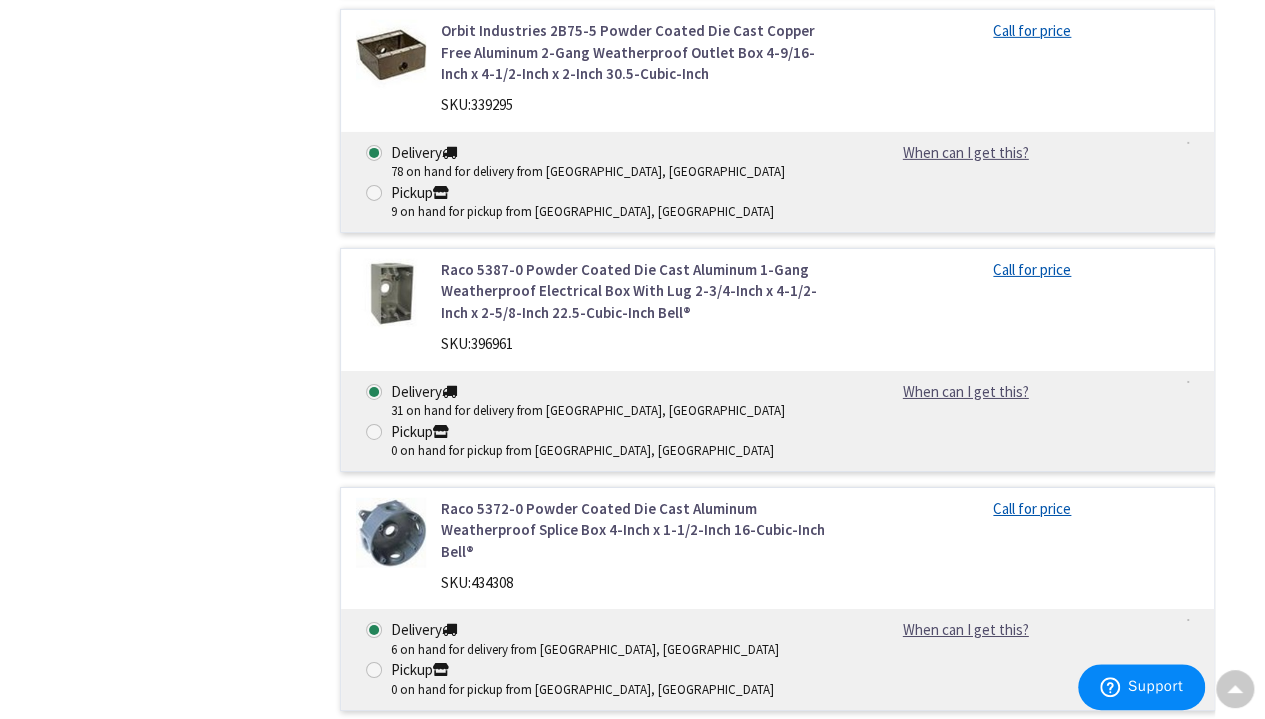 scroll, scrollTop: 3217, scrollLeft: 0, axis: vertical 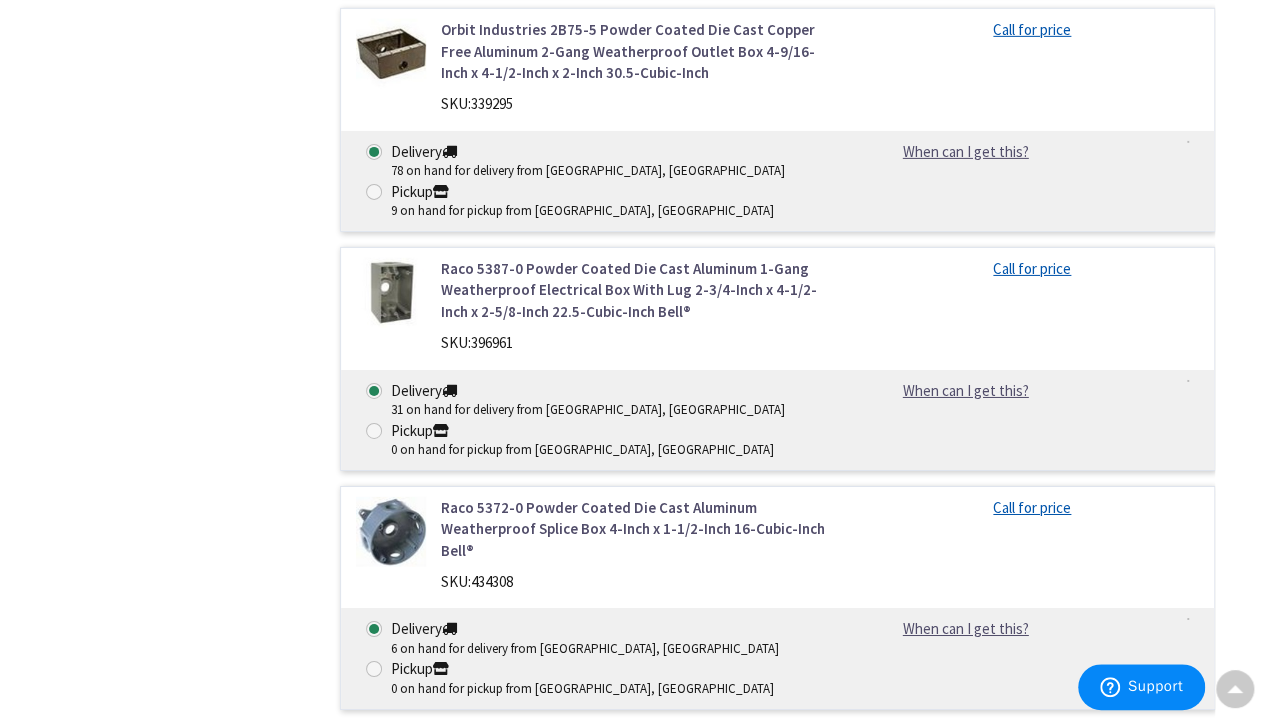 click on "Raco 5346-0 Powder Coated Die Cast Aluminum 2-Gang Weatherproof Electrical Box With Lug 4-1/2-Inch x 4-1/2-Inch x 2-Inch 31-Cubic-Inch Bell®
SKU:  434301
Loading inventory and price data...
Delivery
-" at bounding box center [777, 1045] 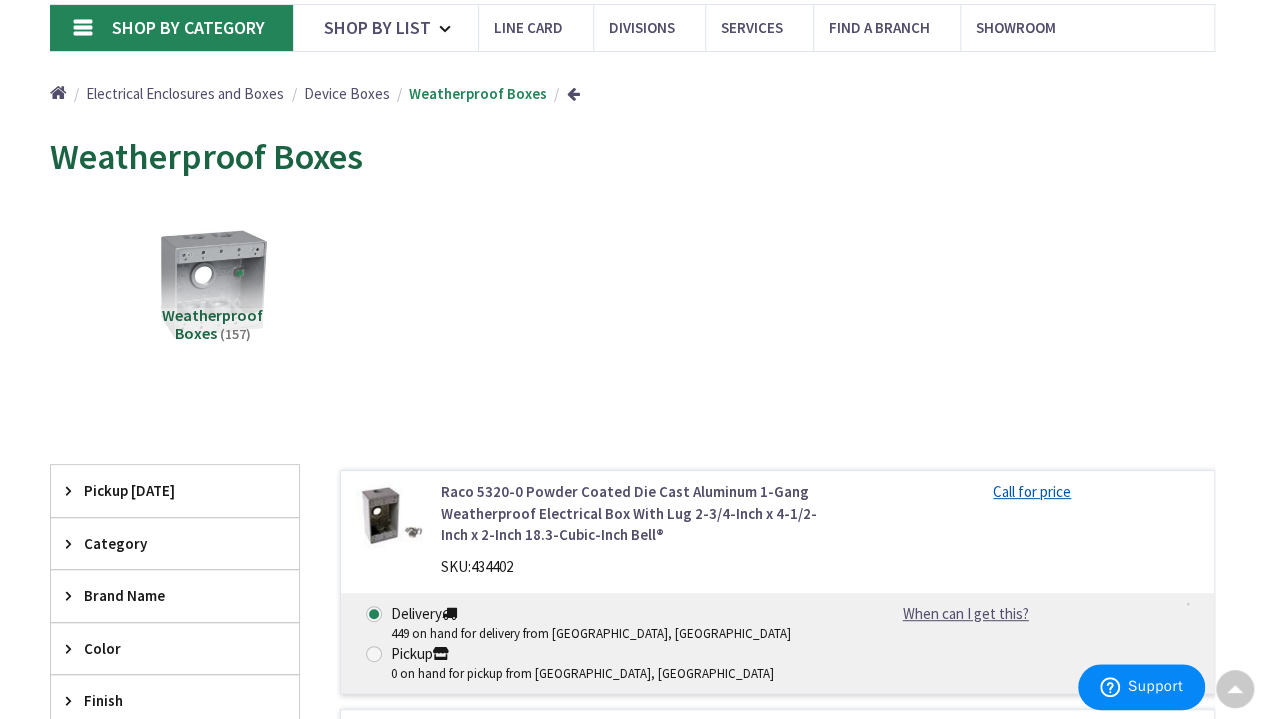 scroll, scrollTop: 0, scrollLeft: 0, axis: both 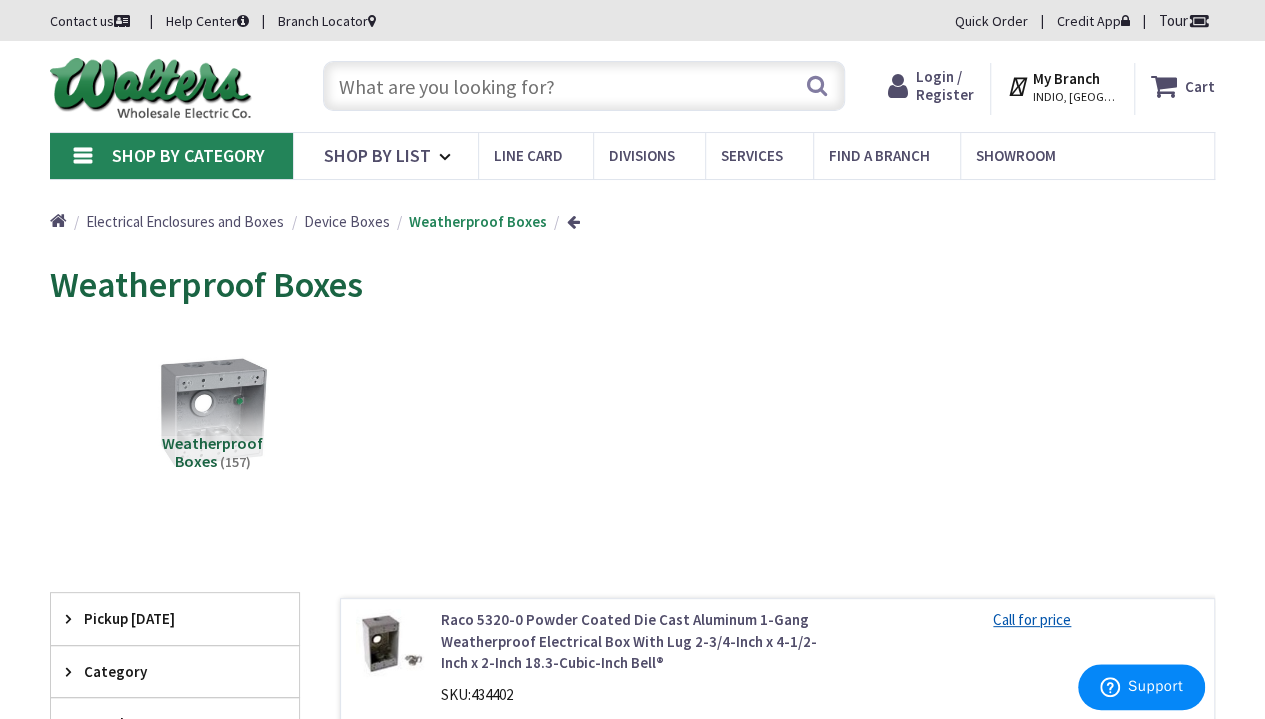 click at bounding box center (584, 86) 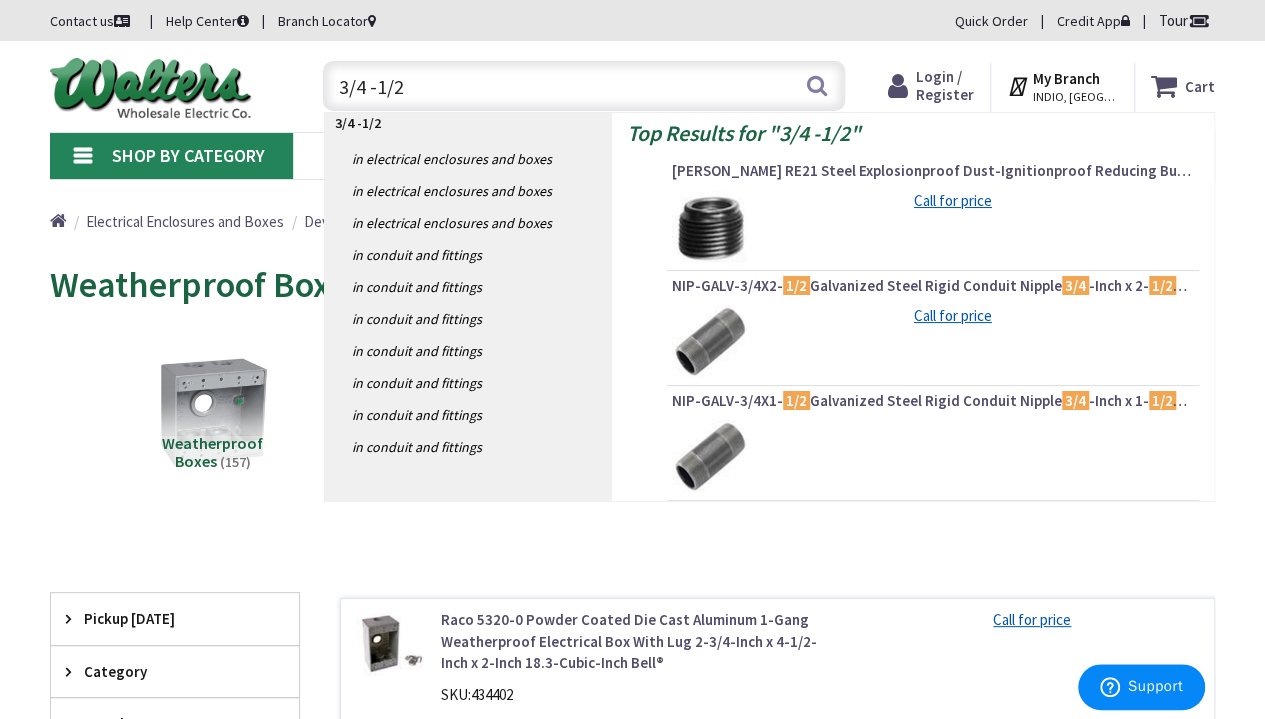type on "3/4 -1/2" 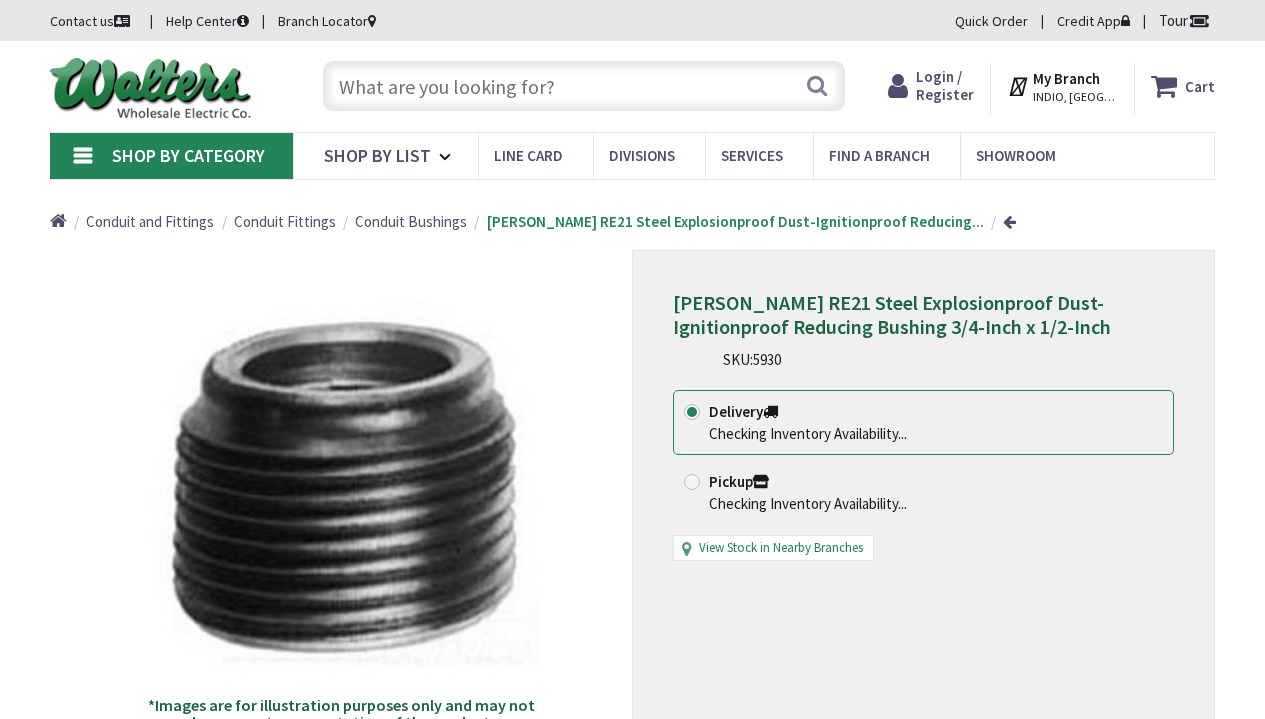 scroll, scrollTop: 0, scrollLeft: 0, axis: both 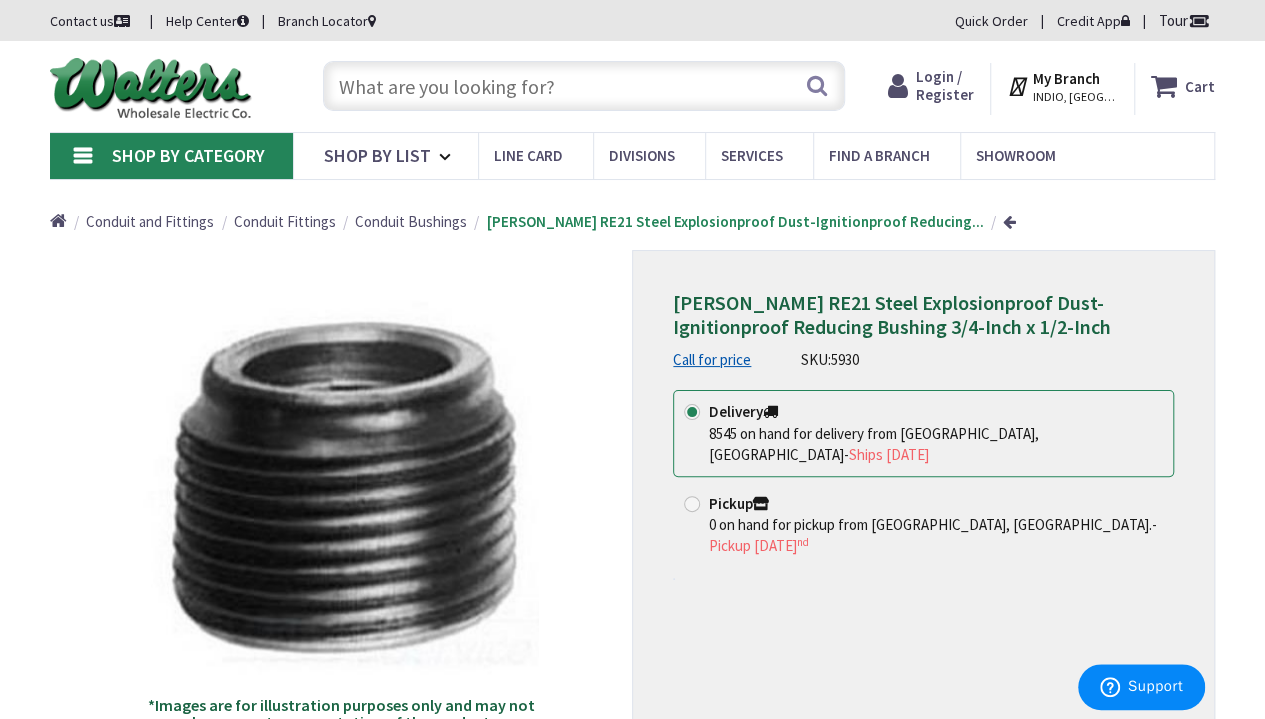 click at bounding box center (584, 86) 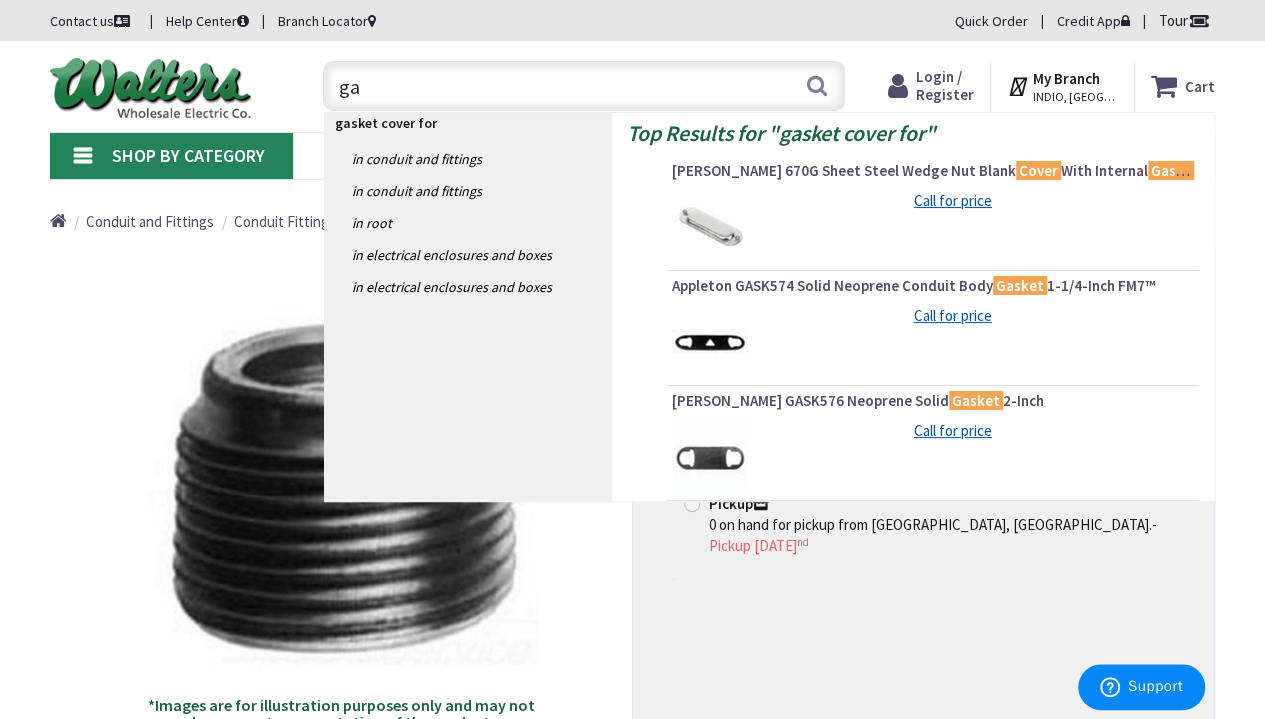type on "g" 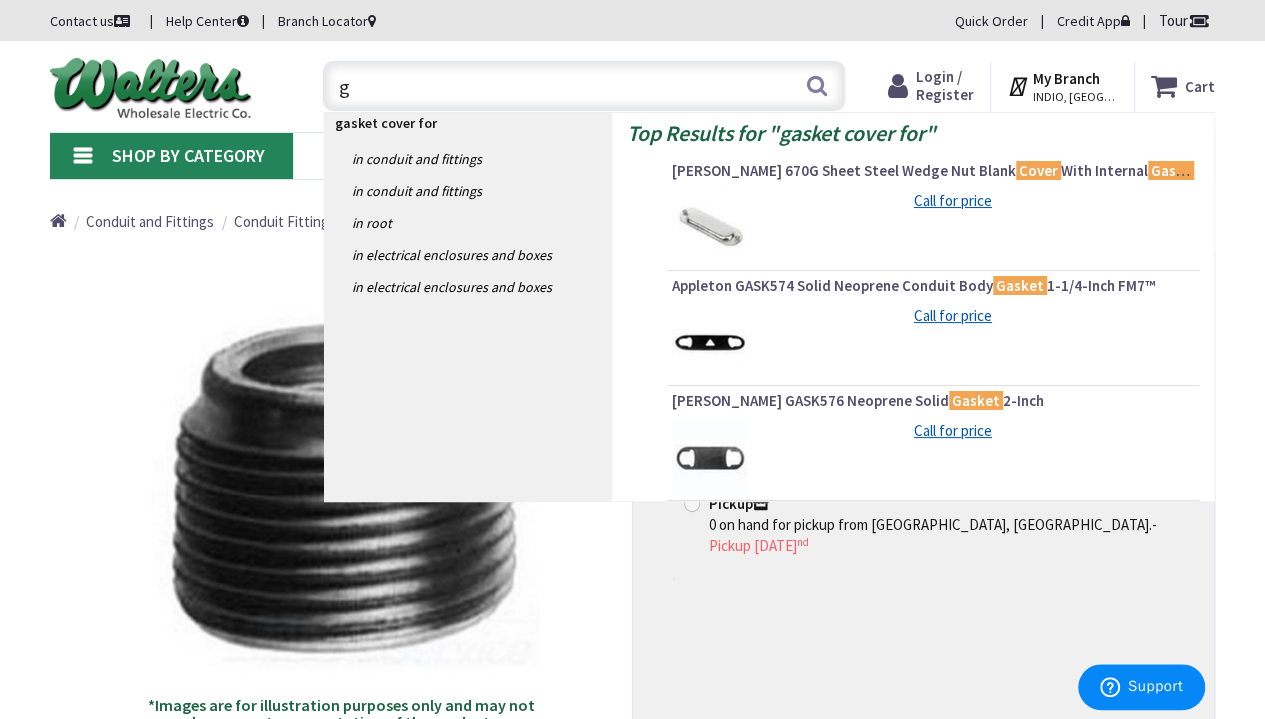 type 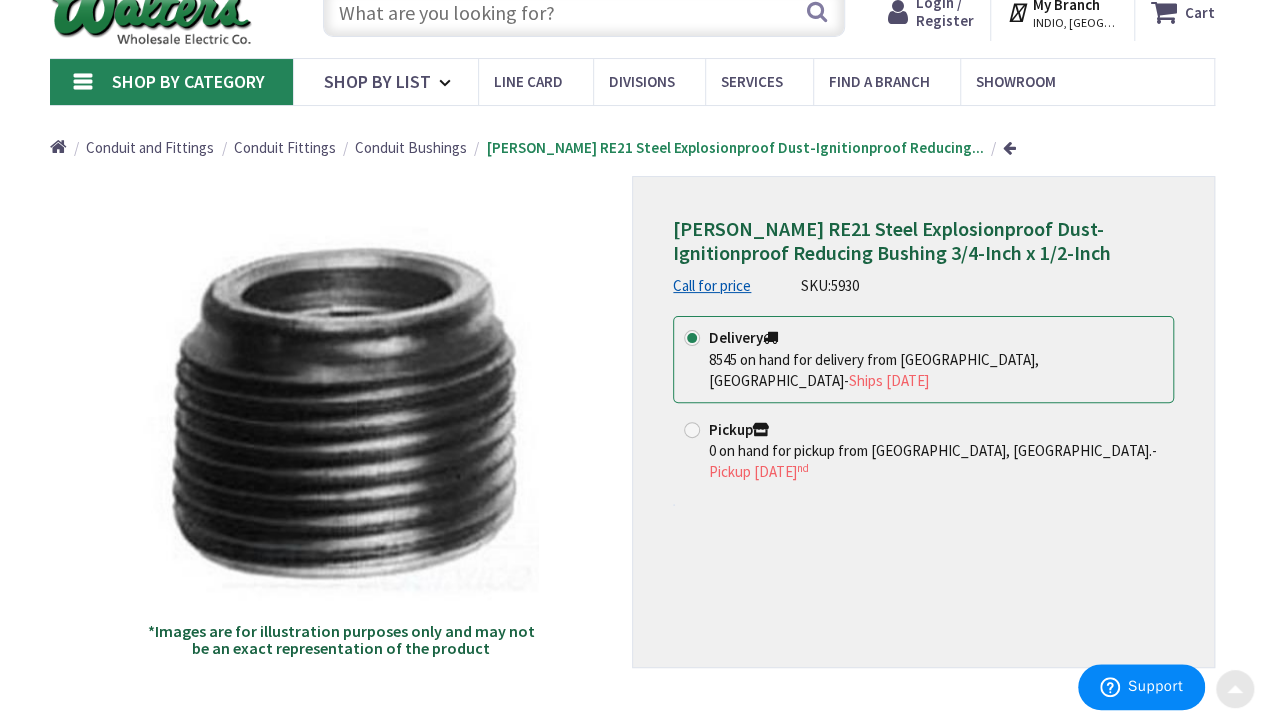 scroll, scrollTop: 0, scrollLeft: 0, axis: both 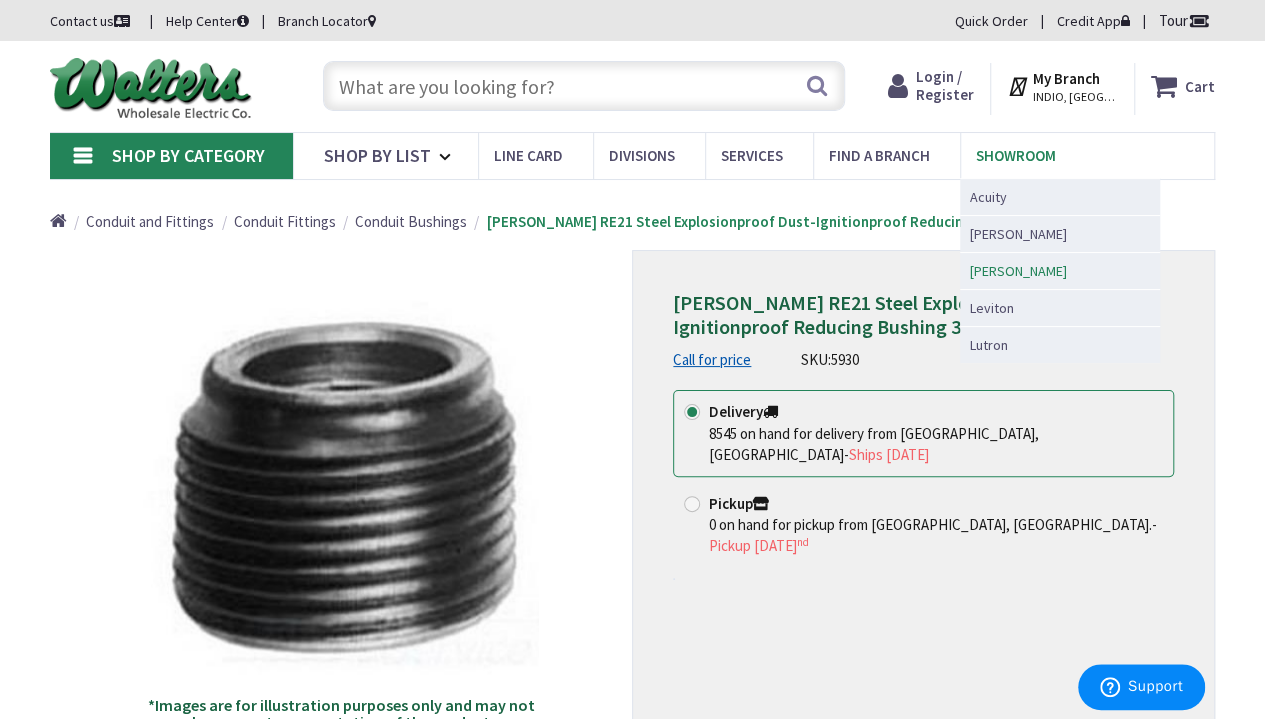 click on "[PERSON_NAME]" at bounding box center (1018, 271) 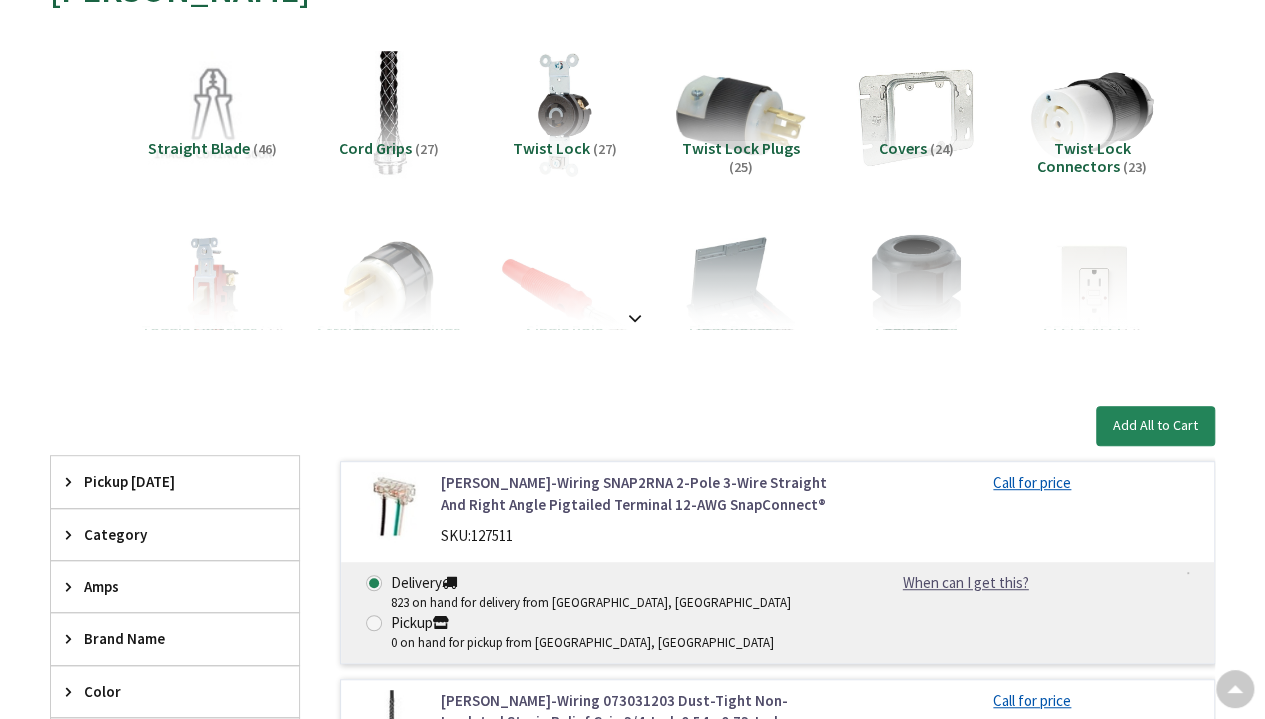 scroll, scrollTop: 296, scrollLeft: 0, axis: vertical 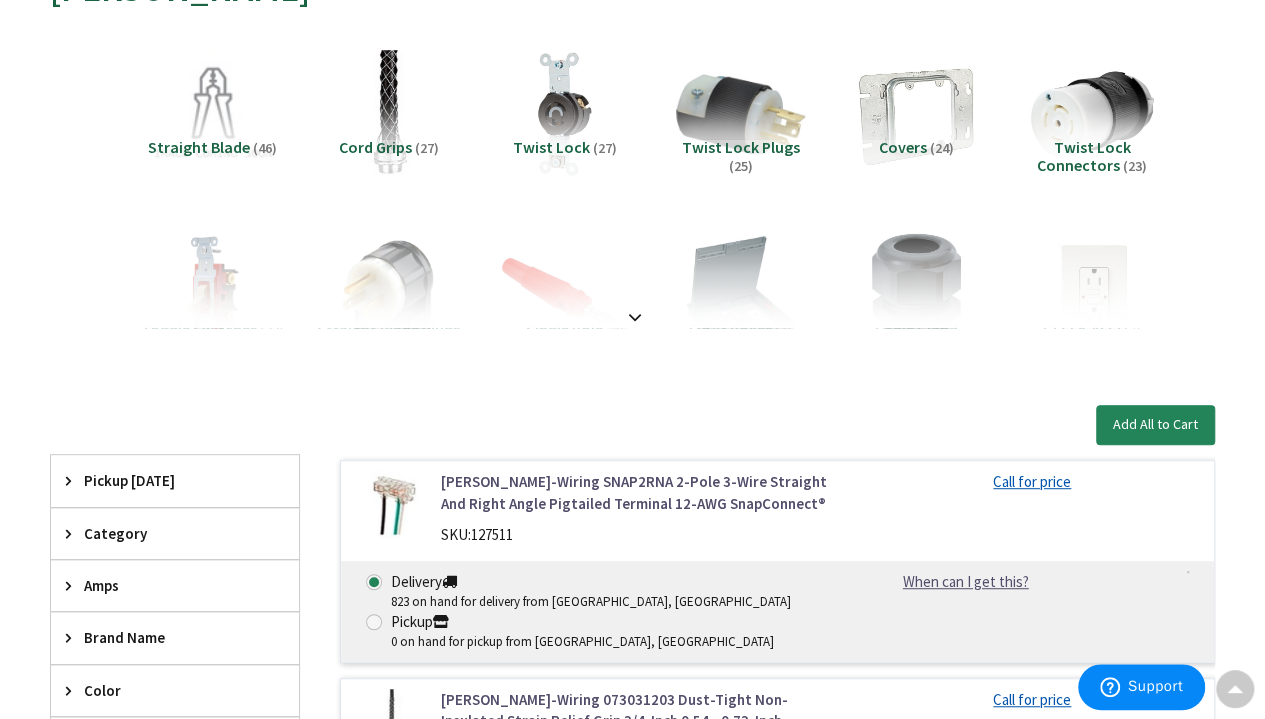 click on "Clear all" at bounding box center [632, 386] 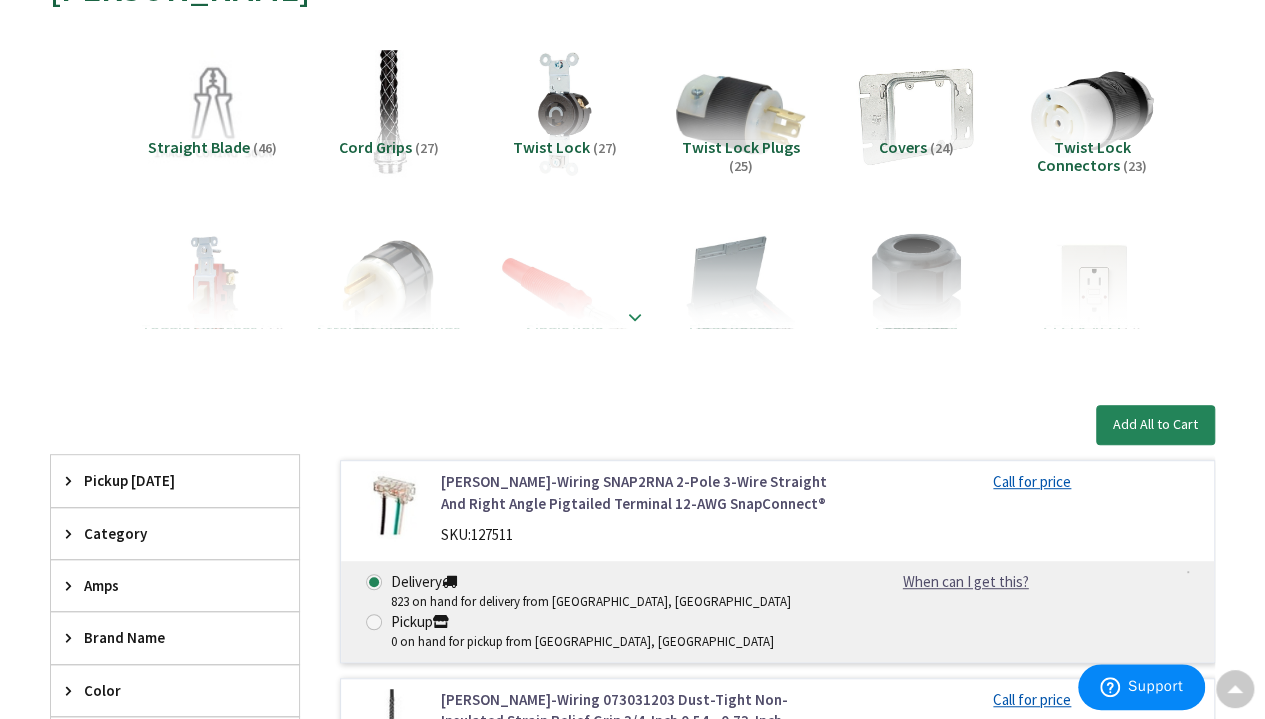 click at bounding box center [632, 273] 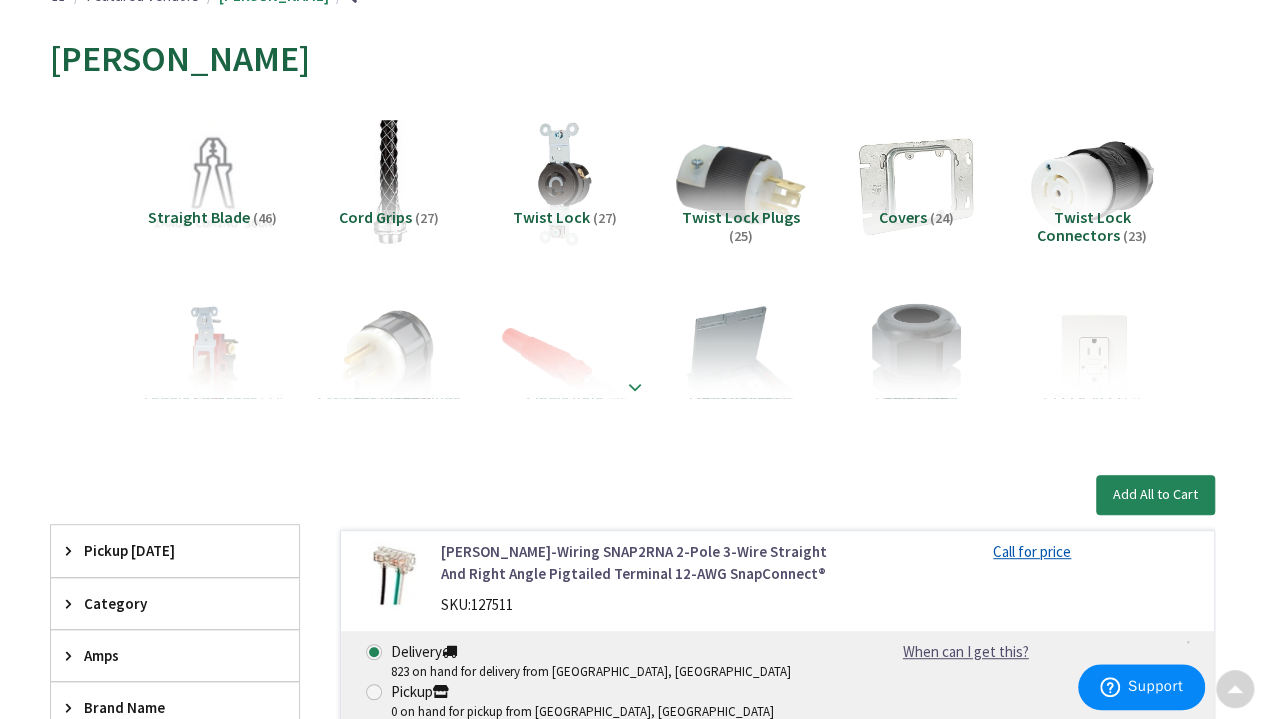 scroll, scrollTop: 244, scrollLeft: 0, axis: vertical 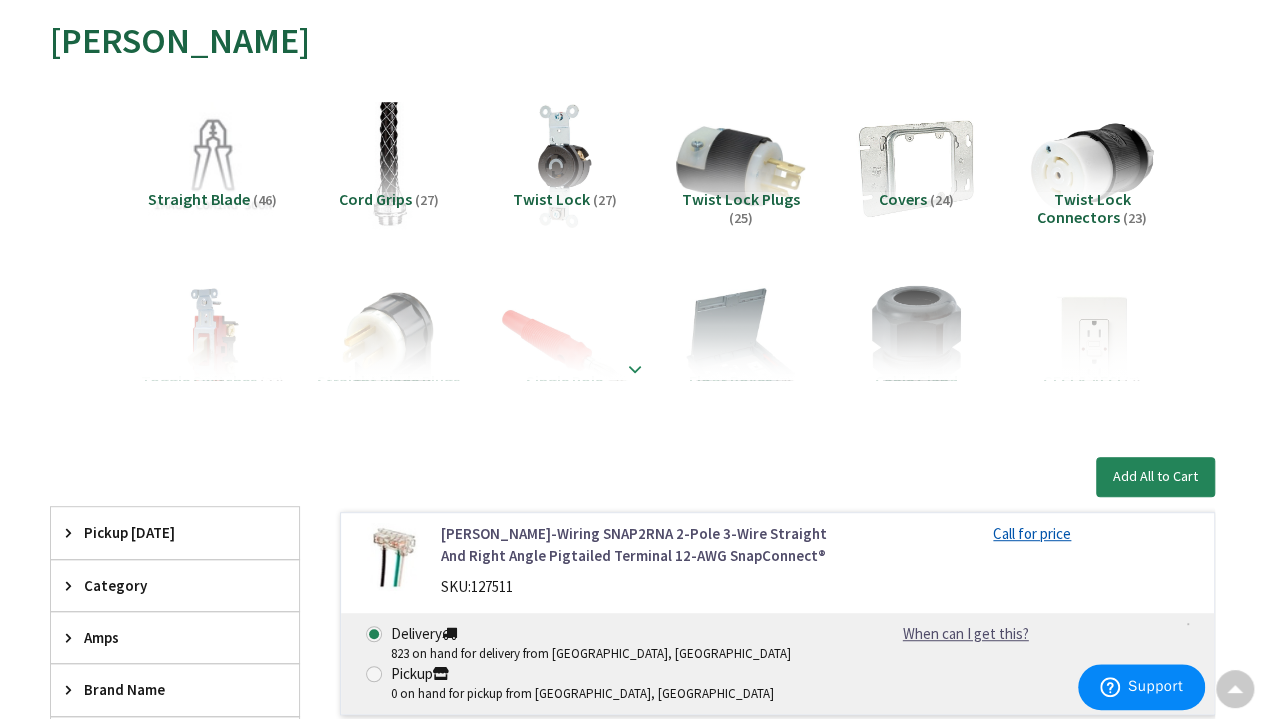 click at bounding box center [635, 369] 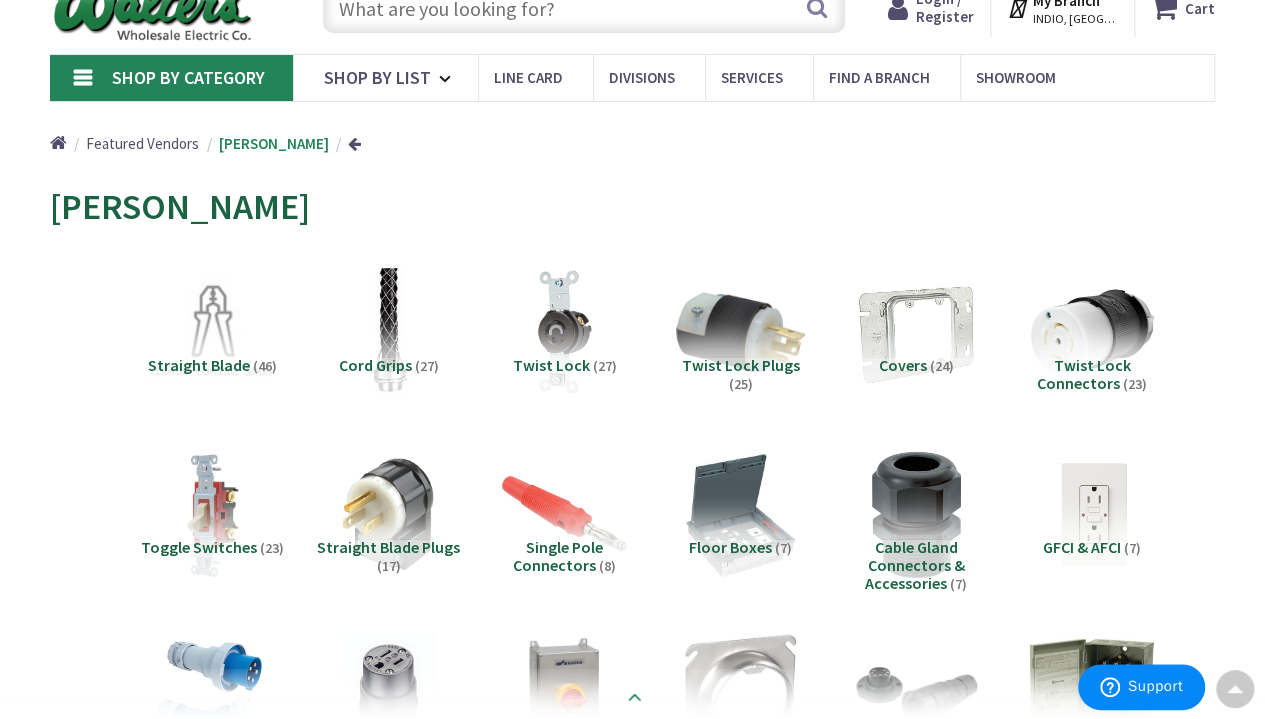 scroll, scrollTop: 0, scrollLeft: 0, axis: both 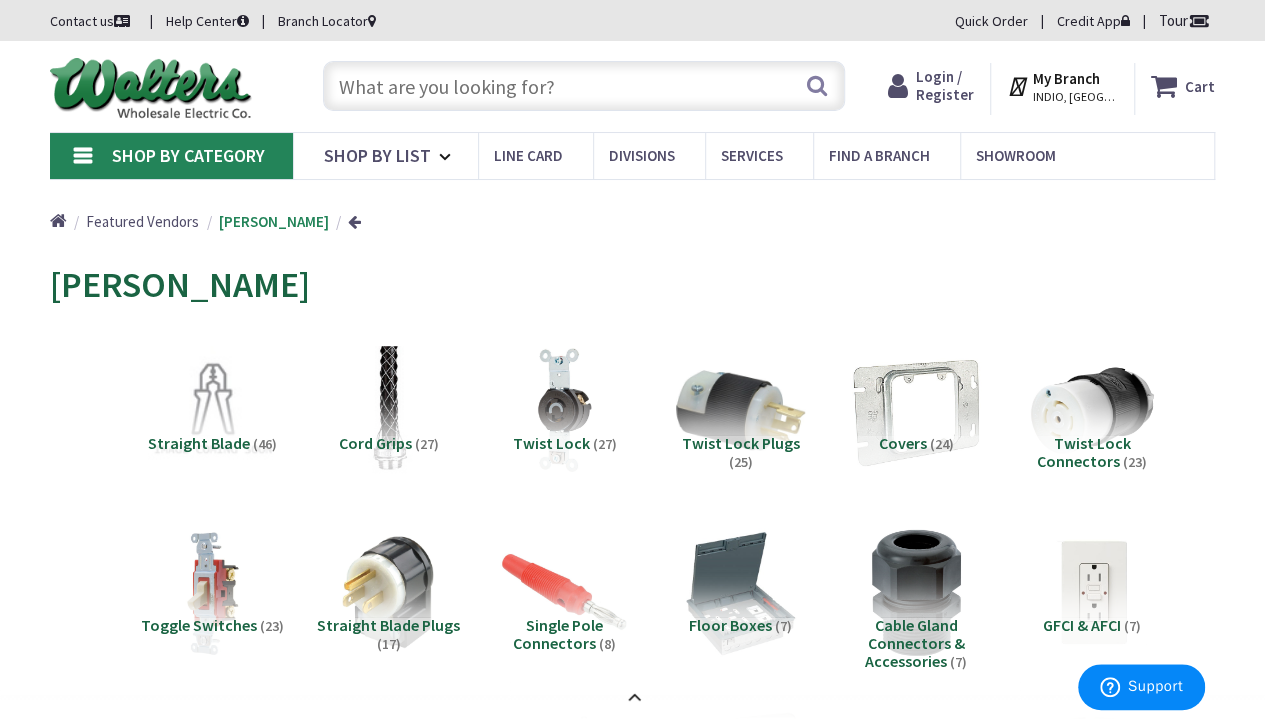 click at bounding box center (916, 410) 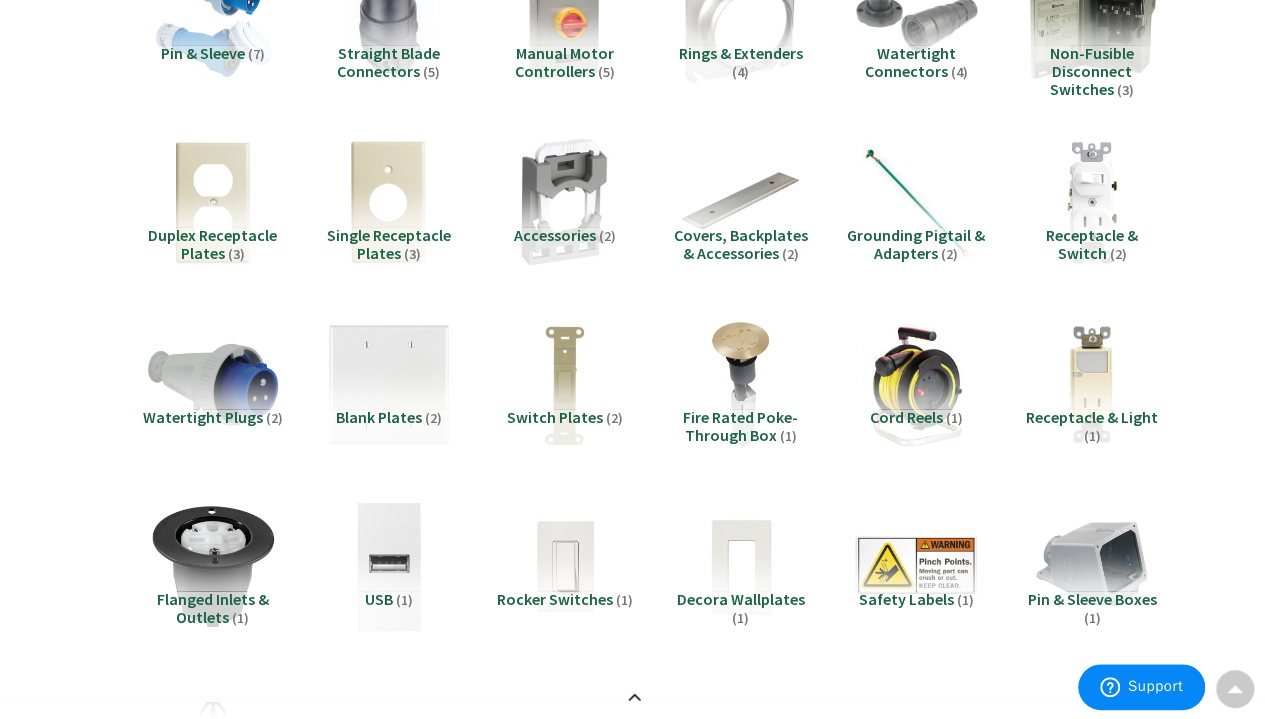 scroll, scrollTop: 756, scrollLeft: 0, axis: vertical 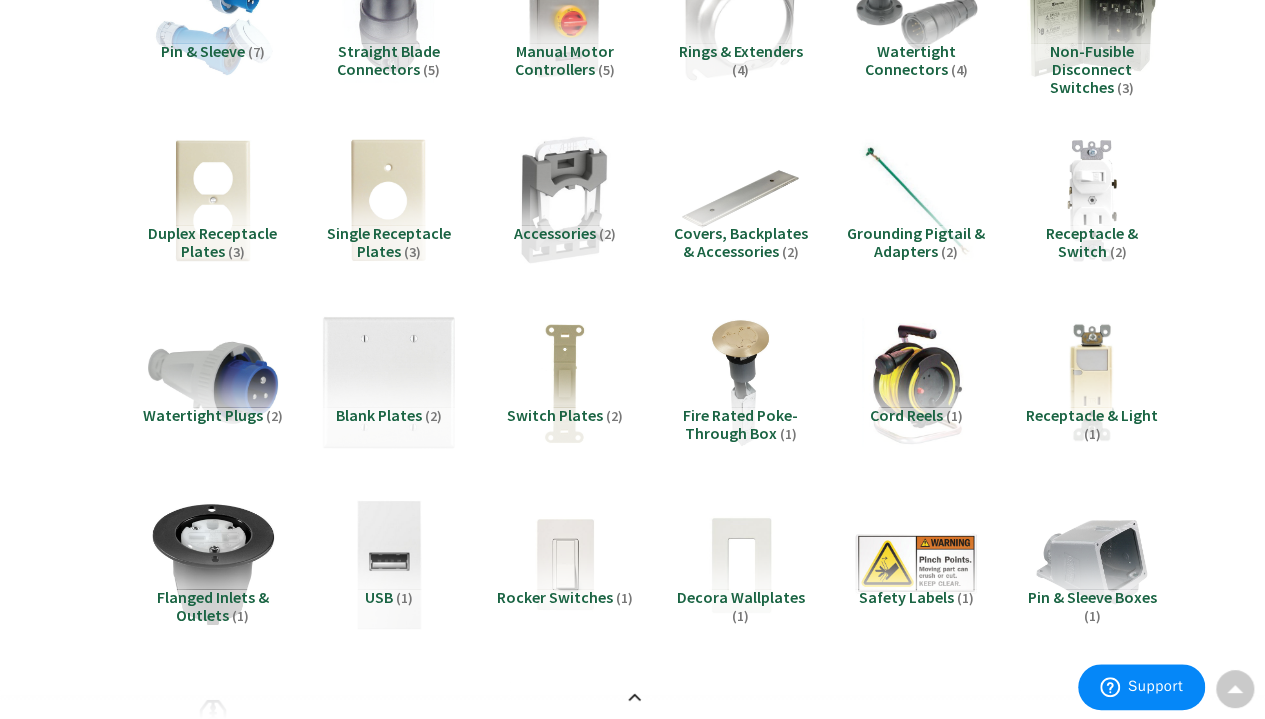 click at bounding box center (389, 382) 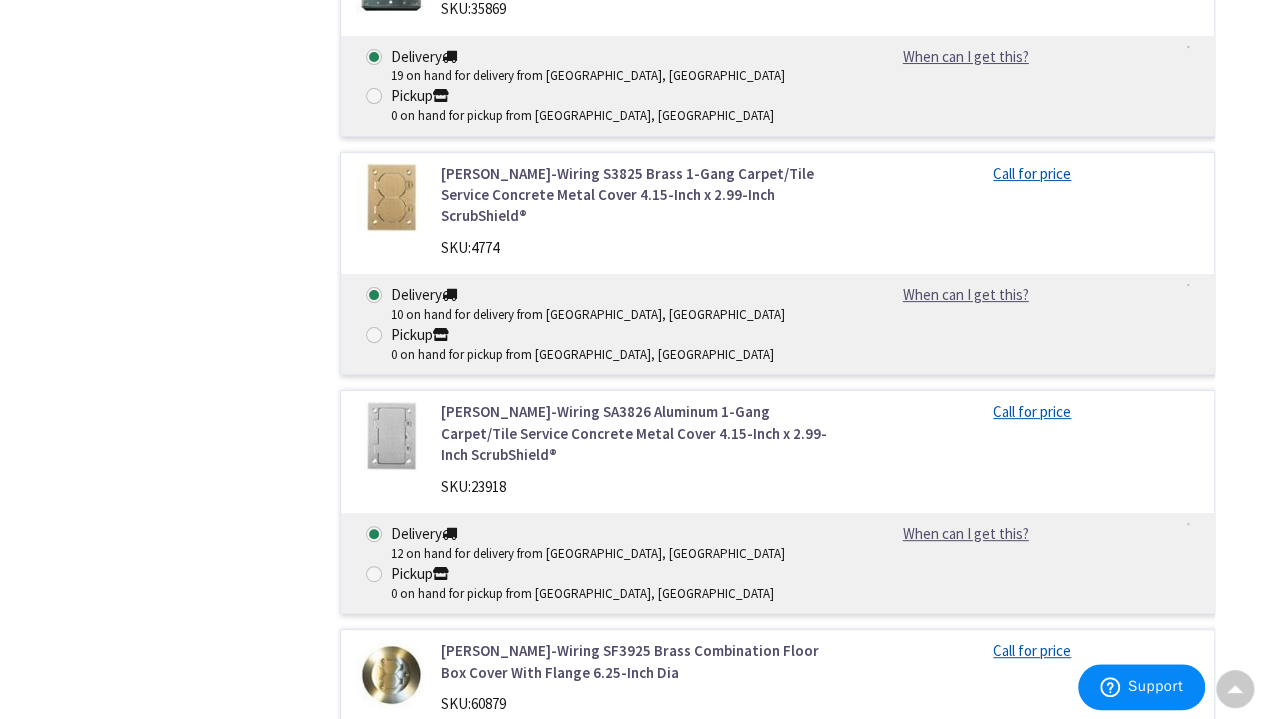 scroll, scrollTop: 3974, scrollLeft: 0, axis: vertical 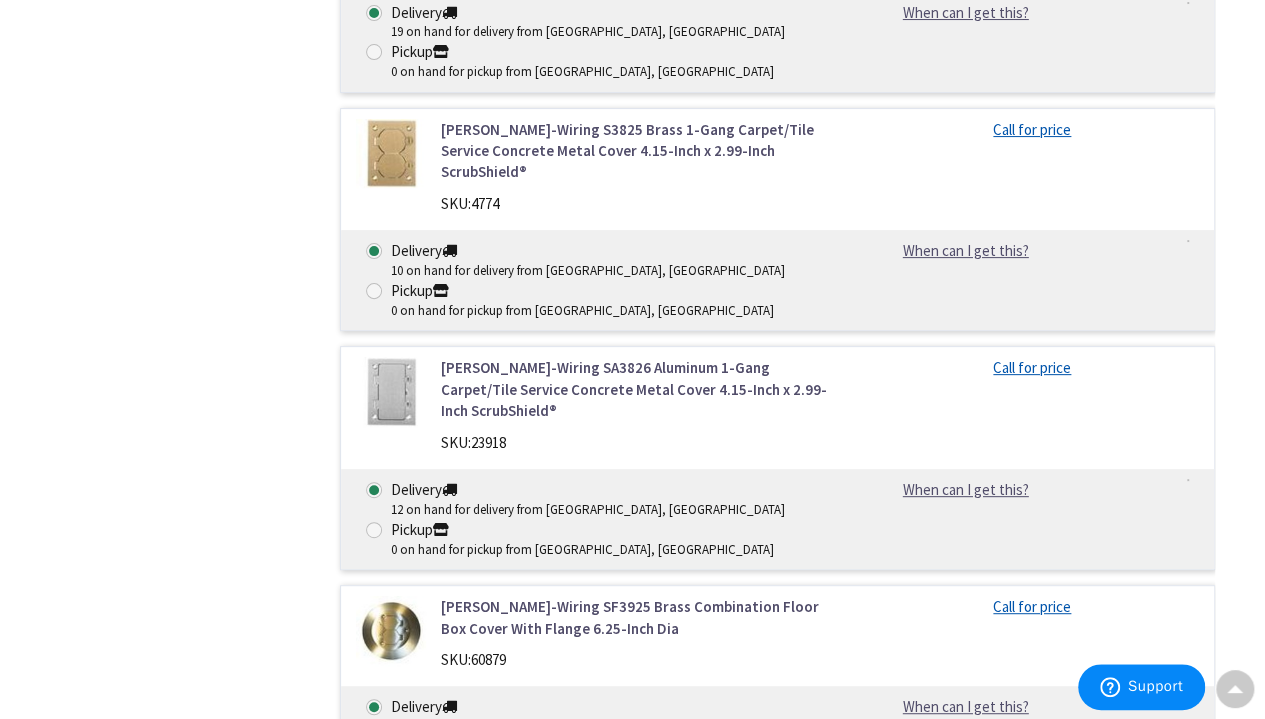 click at bounding box center (391, 1087) 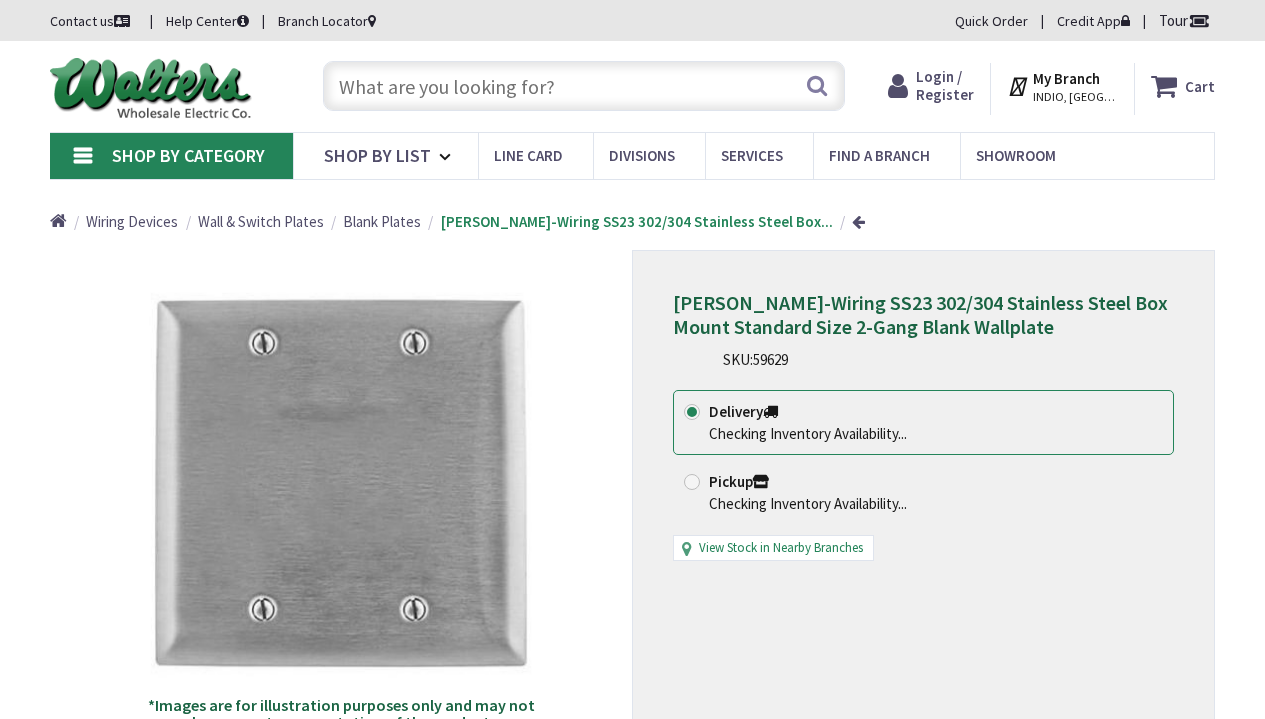 scroll, scrollTop: 0, scrollLeft: 0, axis: both 